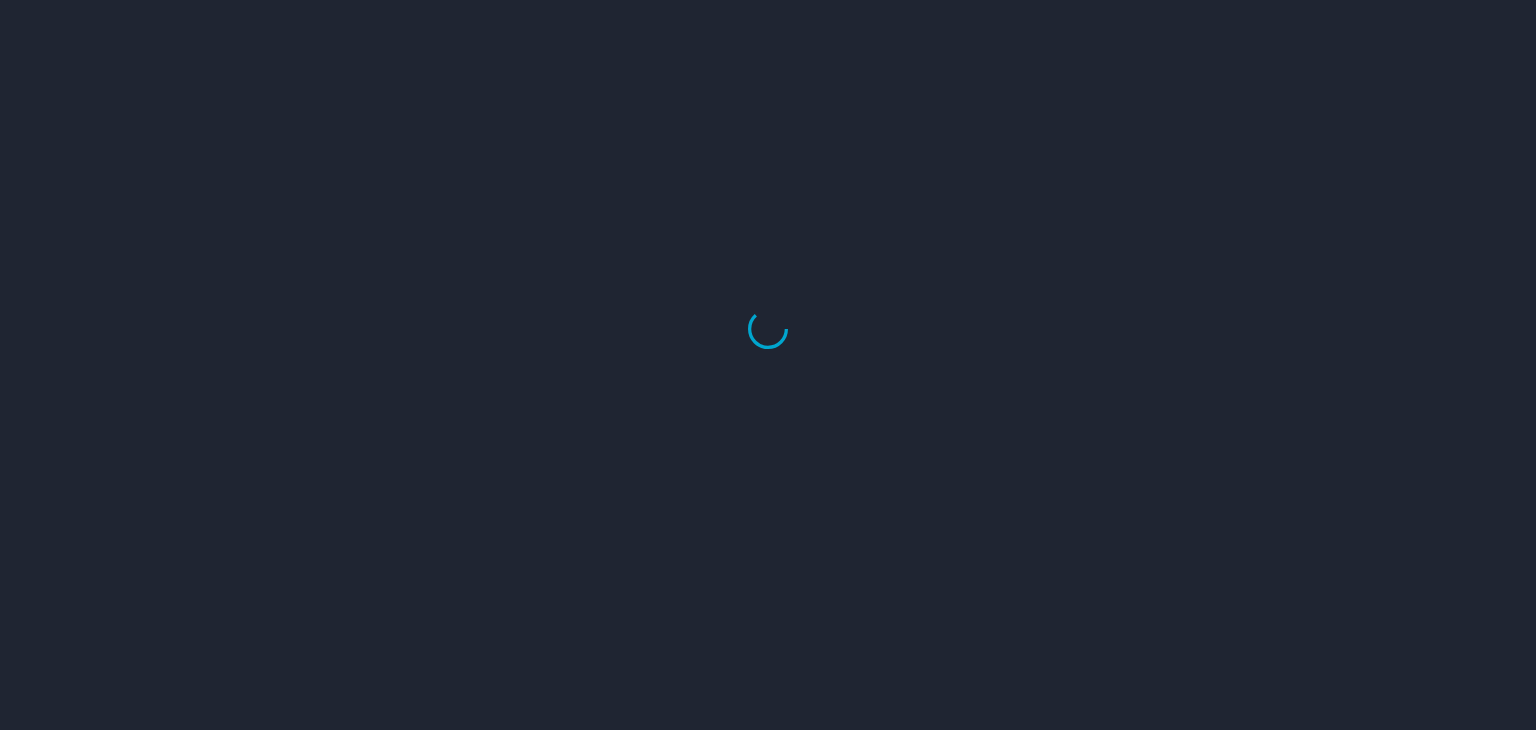 scroll, scrollTop: 0, scrollLeft: 0, axis: both 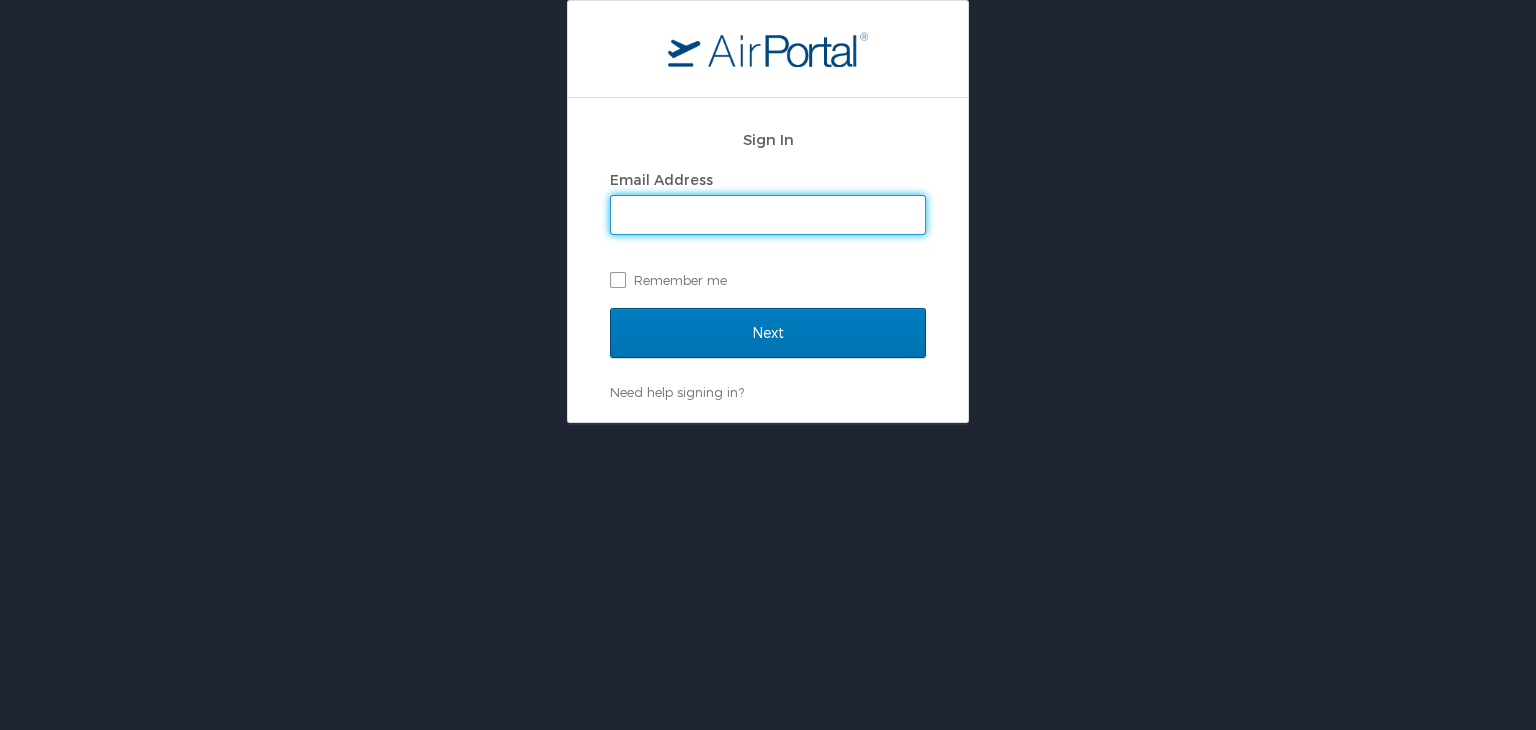 type on "mashunyui.shimrang@cbtravel.com" 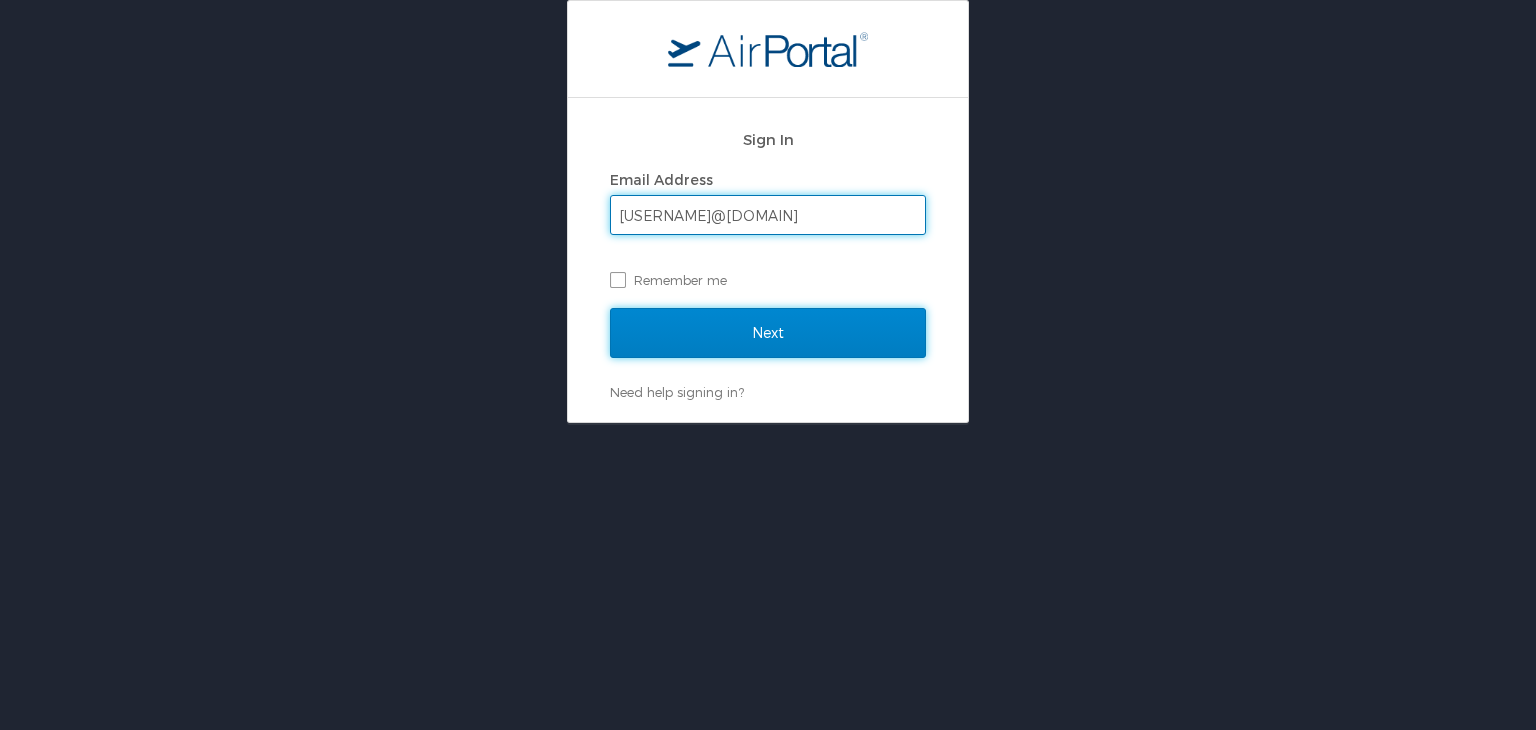 click on "Next" at bounding box center (768, 333) 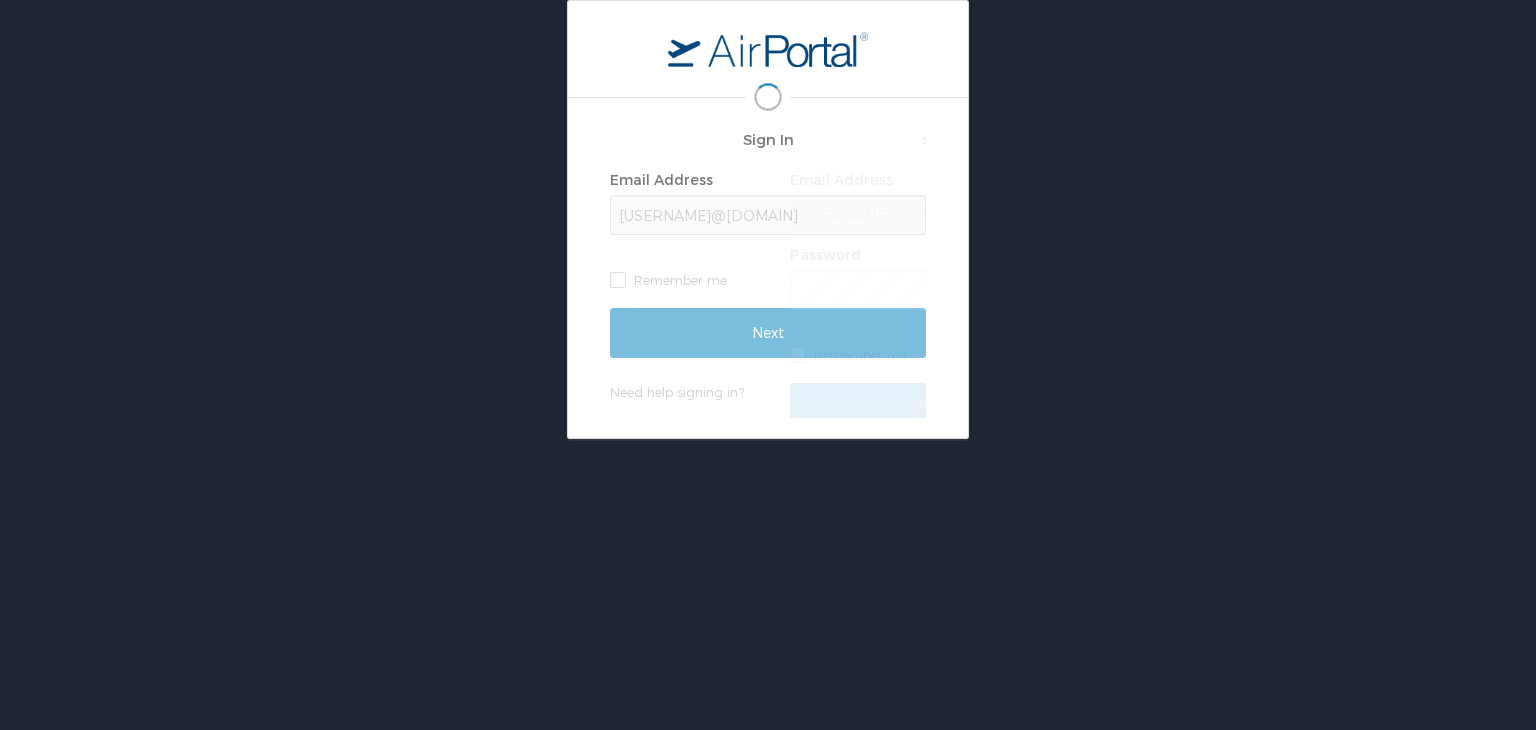 scroll, scrollTop: 0, scrollLeft: 0, axis: both 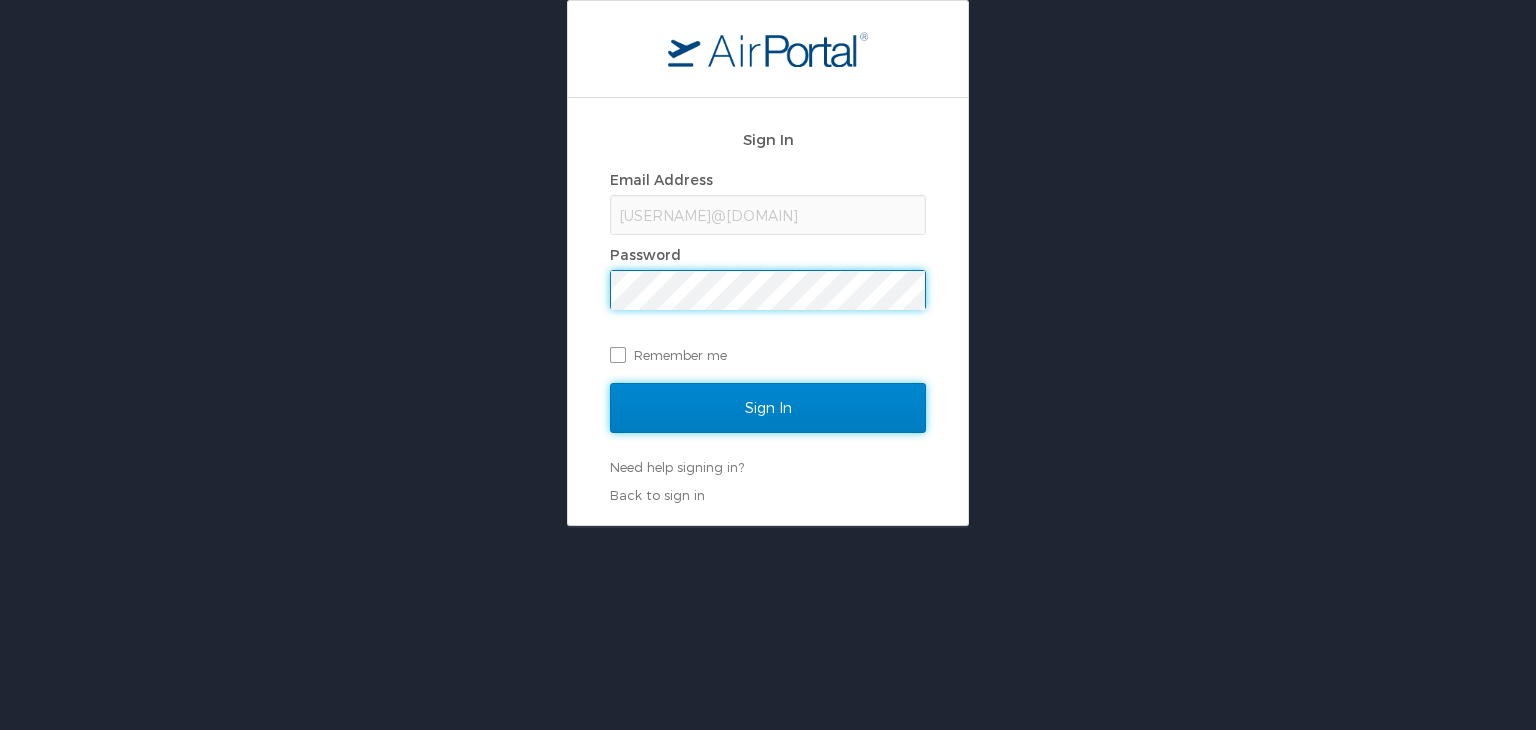 click on "Sign In" at bounding box center (768, 408) 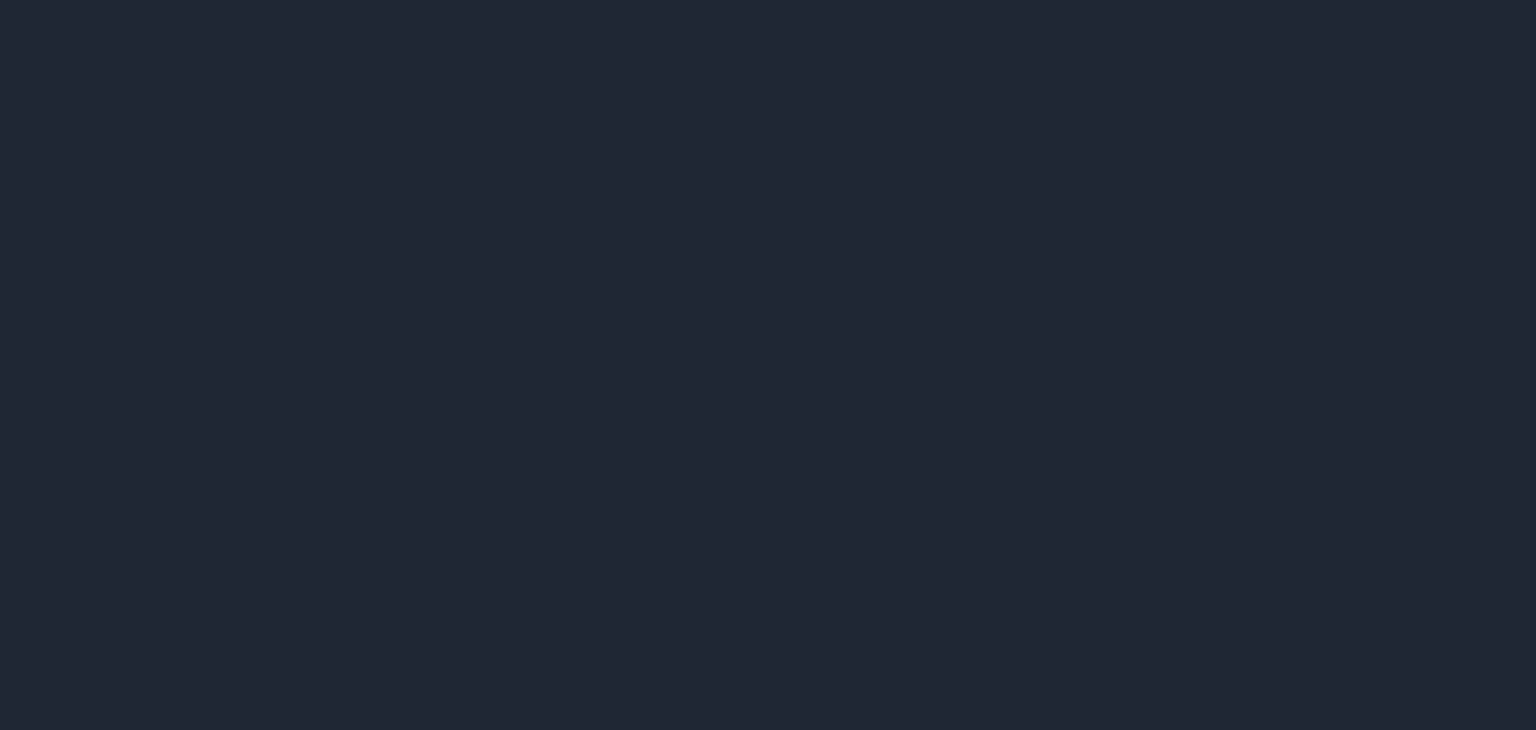 scroll, scrollTop: 0, scrollLeft: 0, axis: both 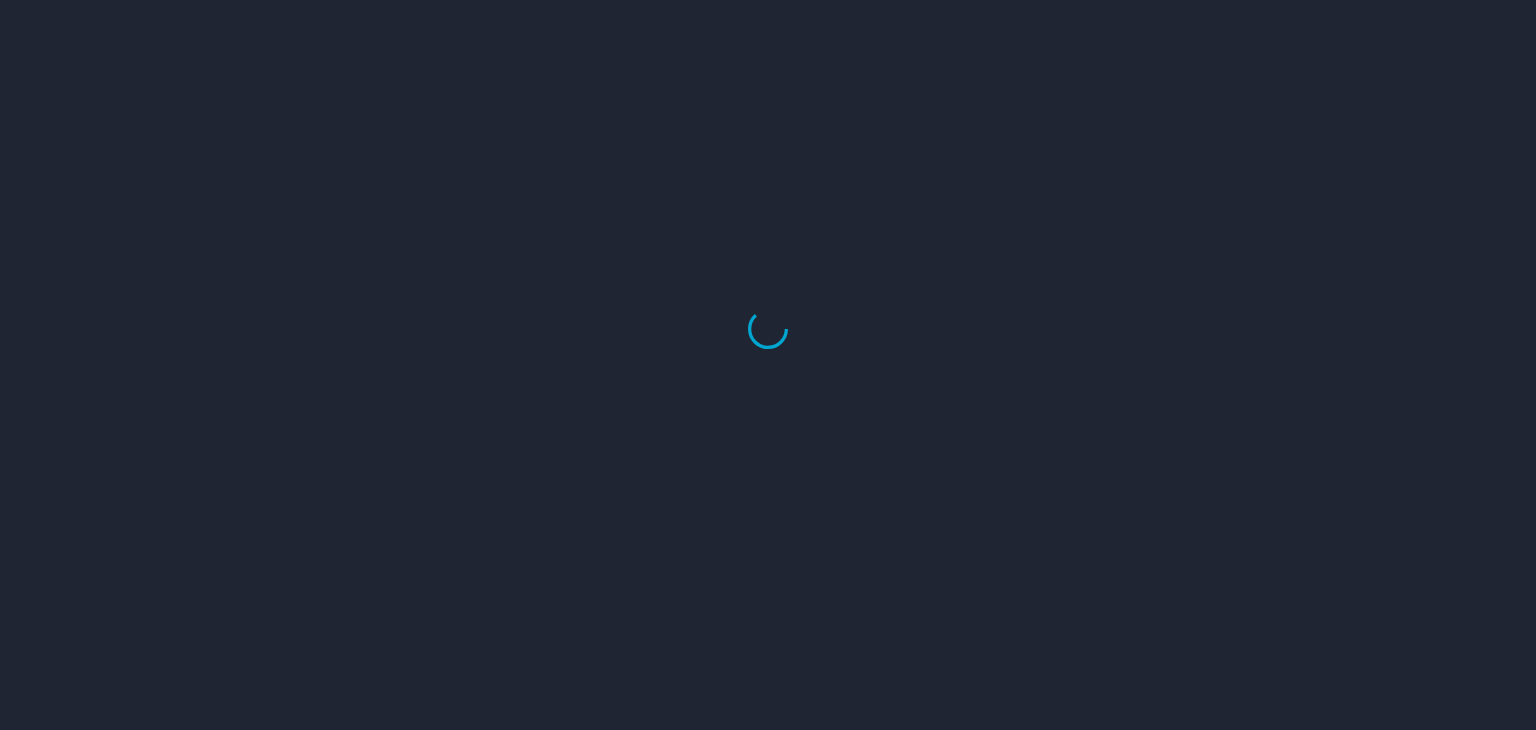 select on "US" 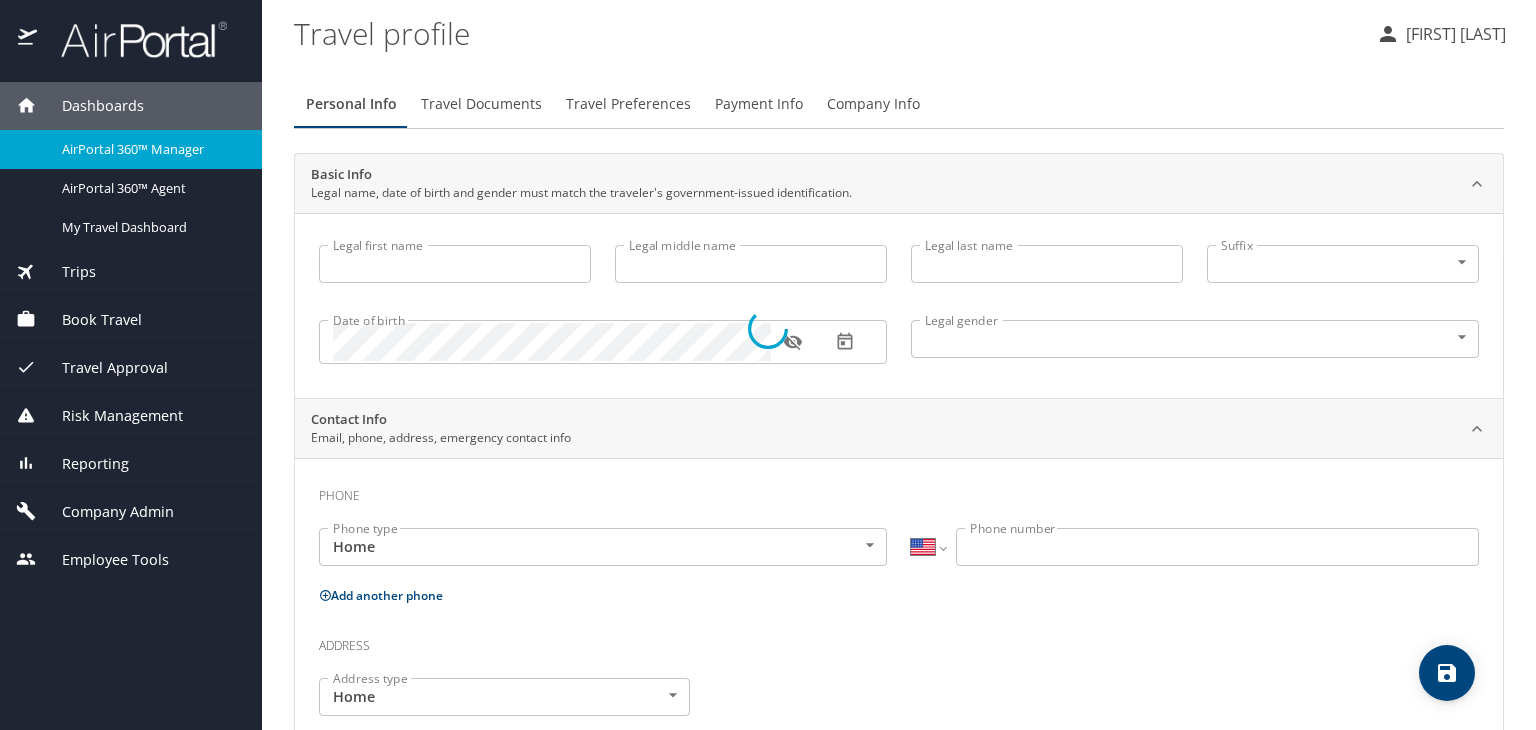 type on "Mashunyui" 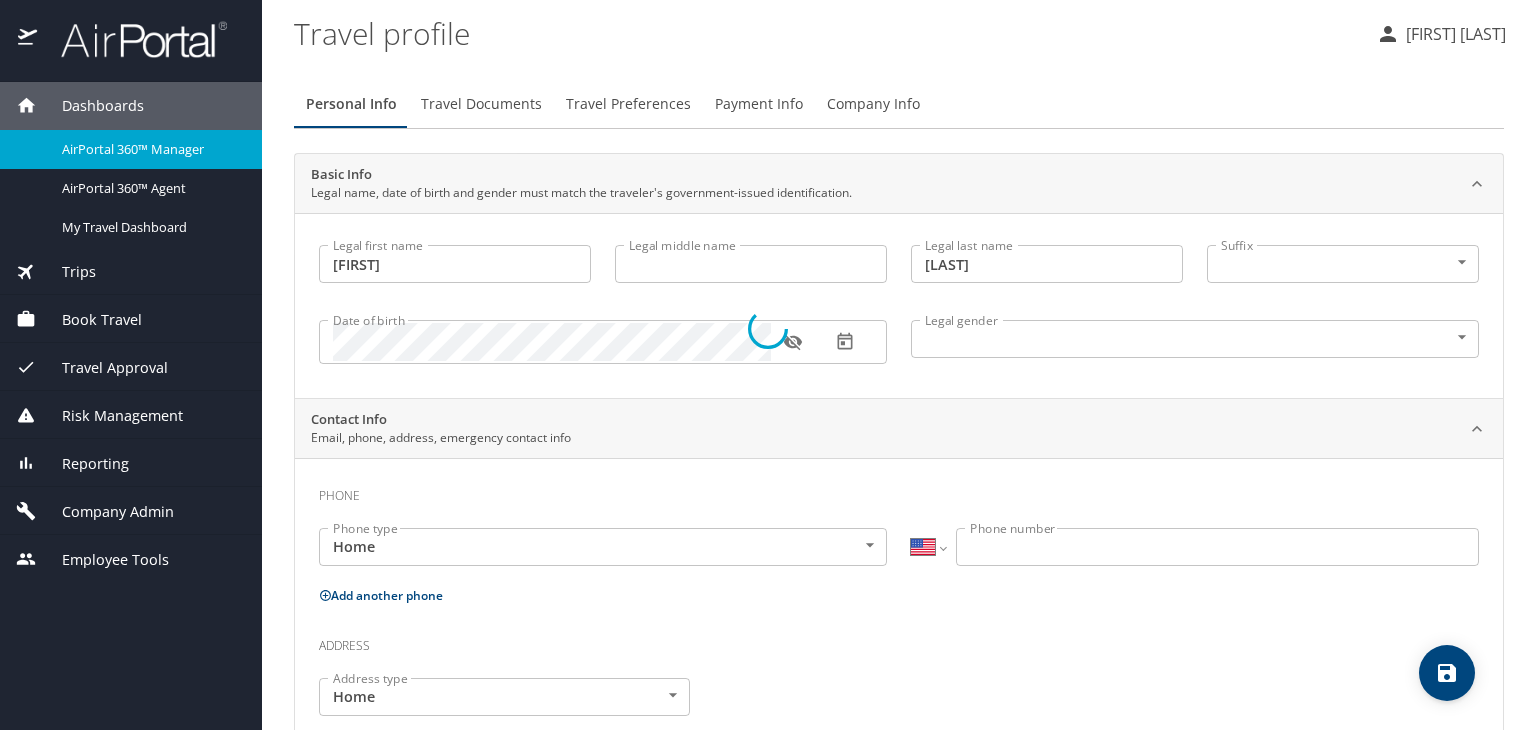 select on "IN" 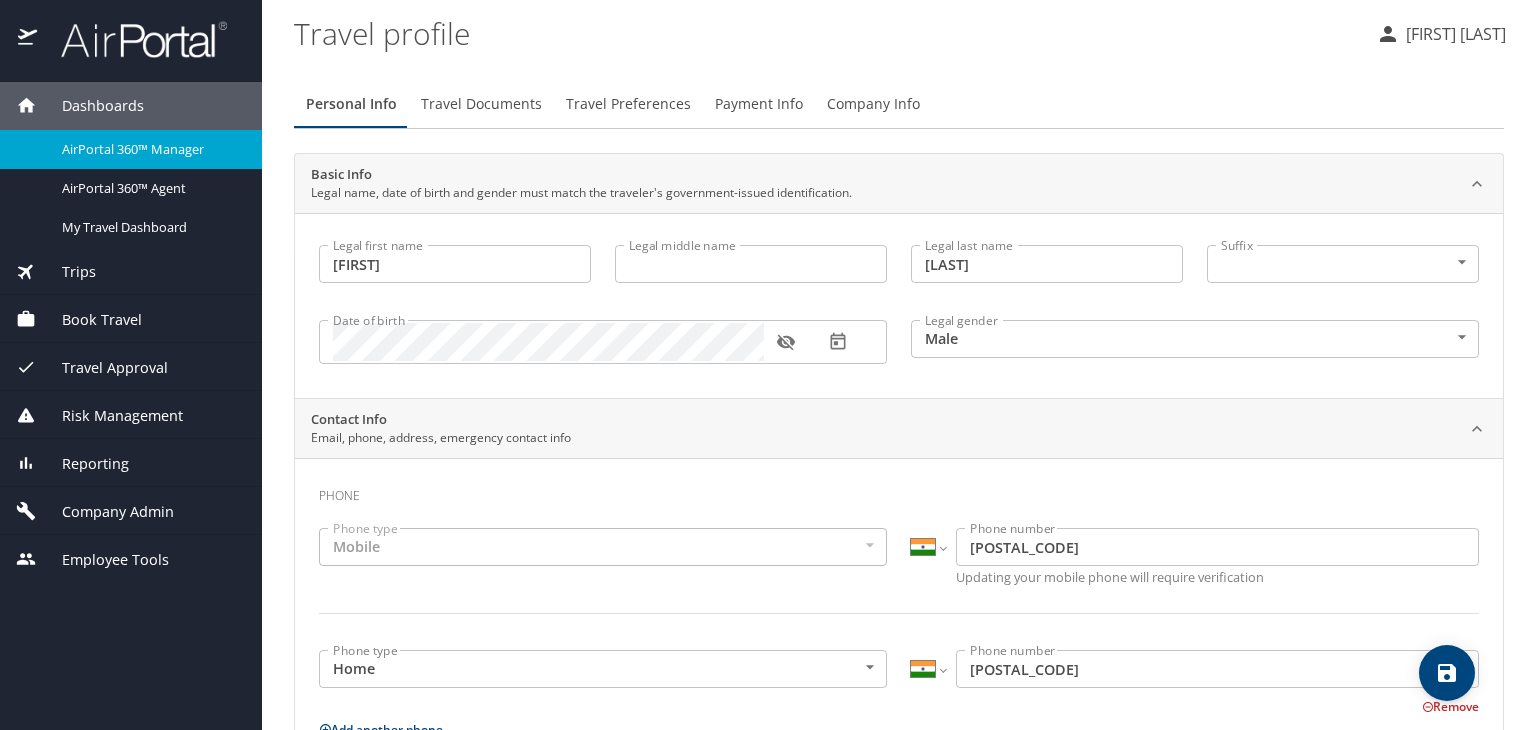click at bounding box center (133, 39) 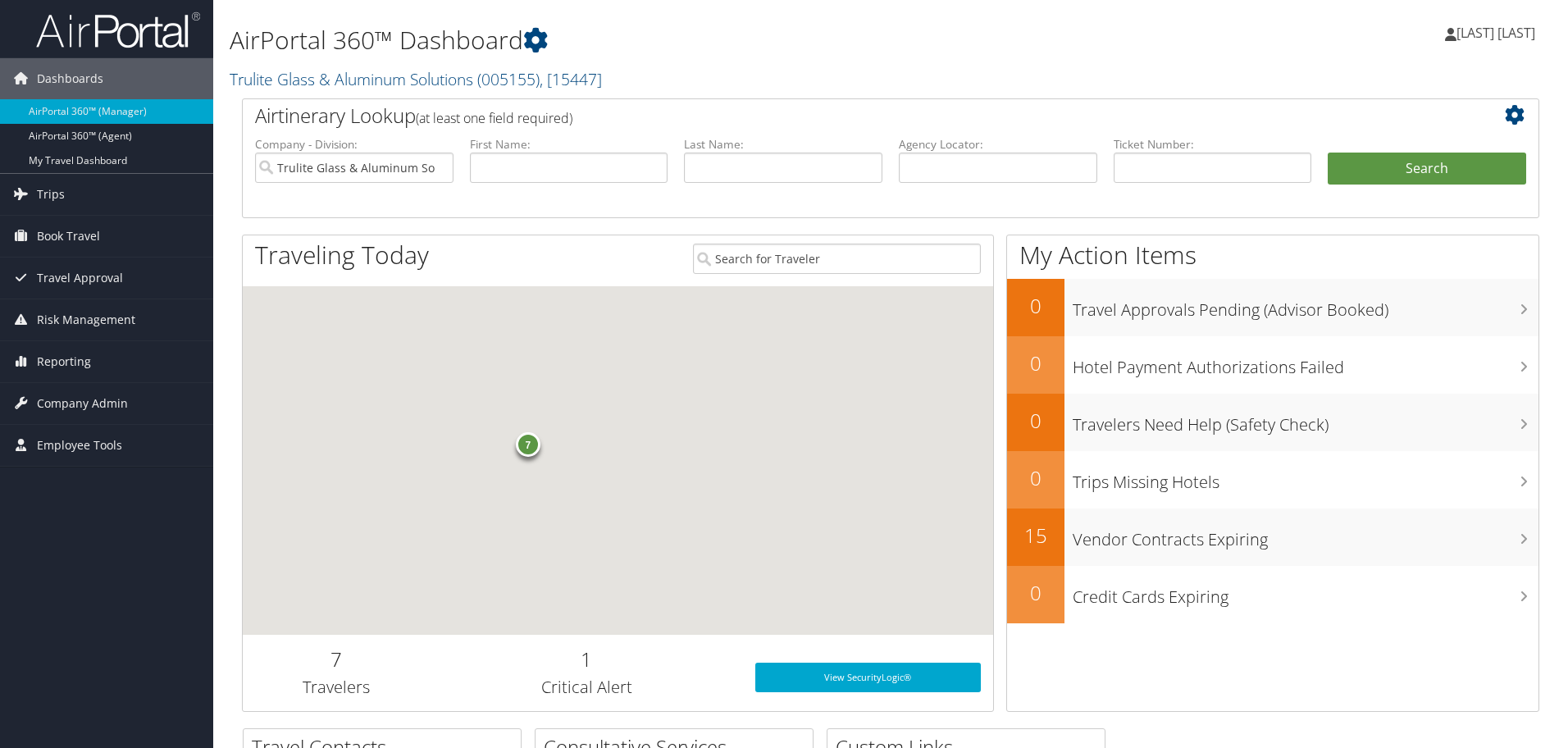 scroll, scrollTop: 0, scrollLeft: 0, axis: both 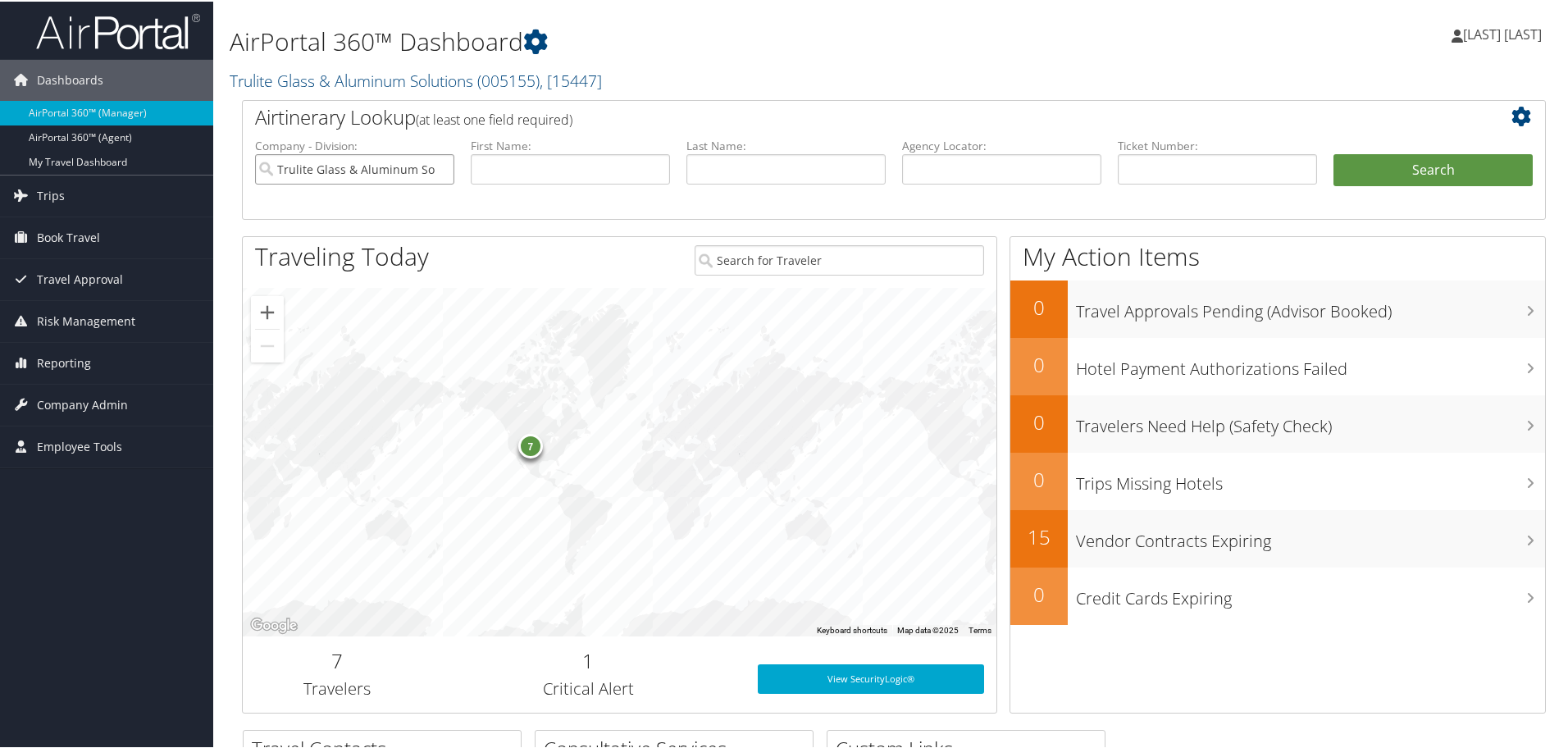 click on "Trulite Glass & Aluminum Solutions" at bounding box center (354, 167) 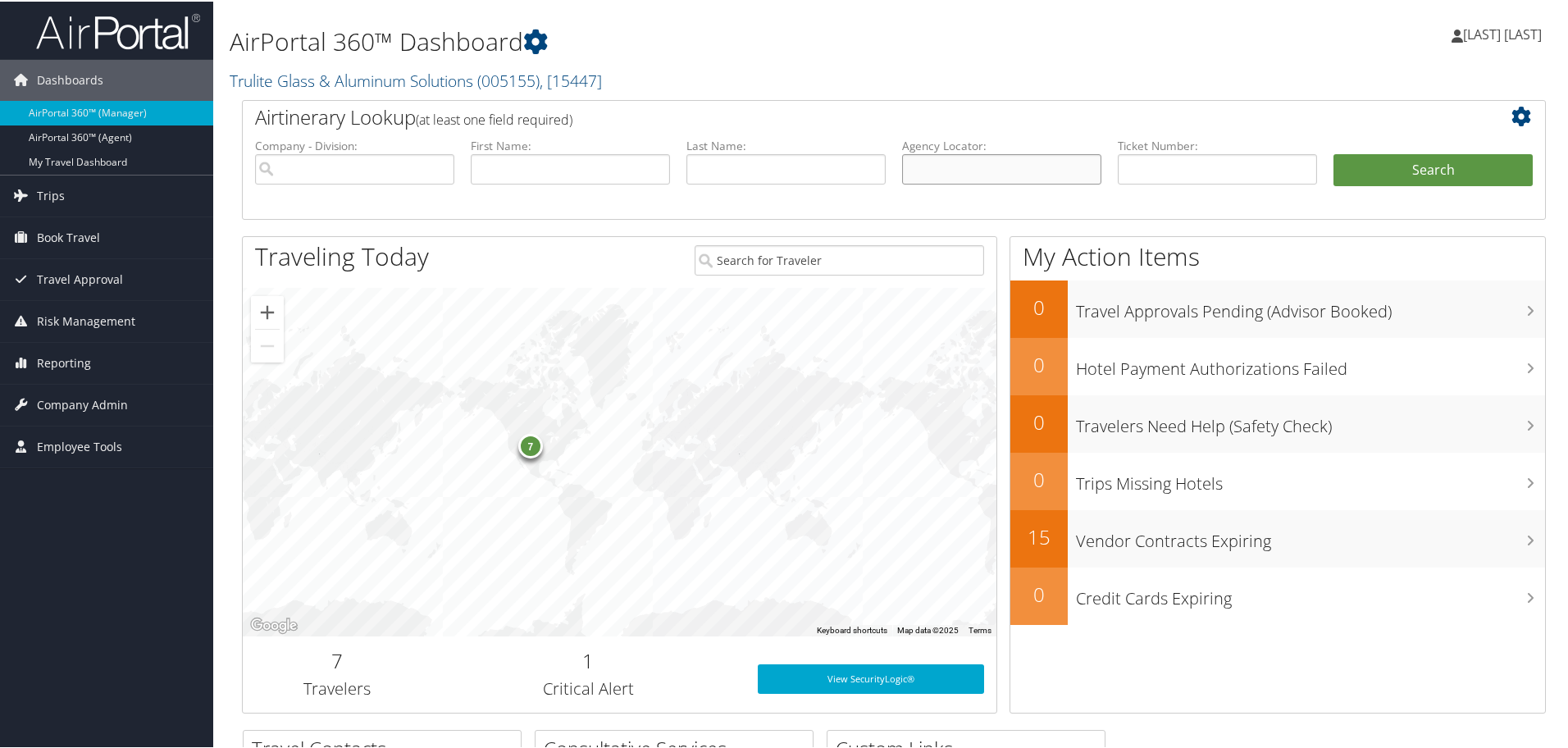 click at bounding box center [1001, 167] 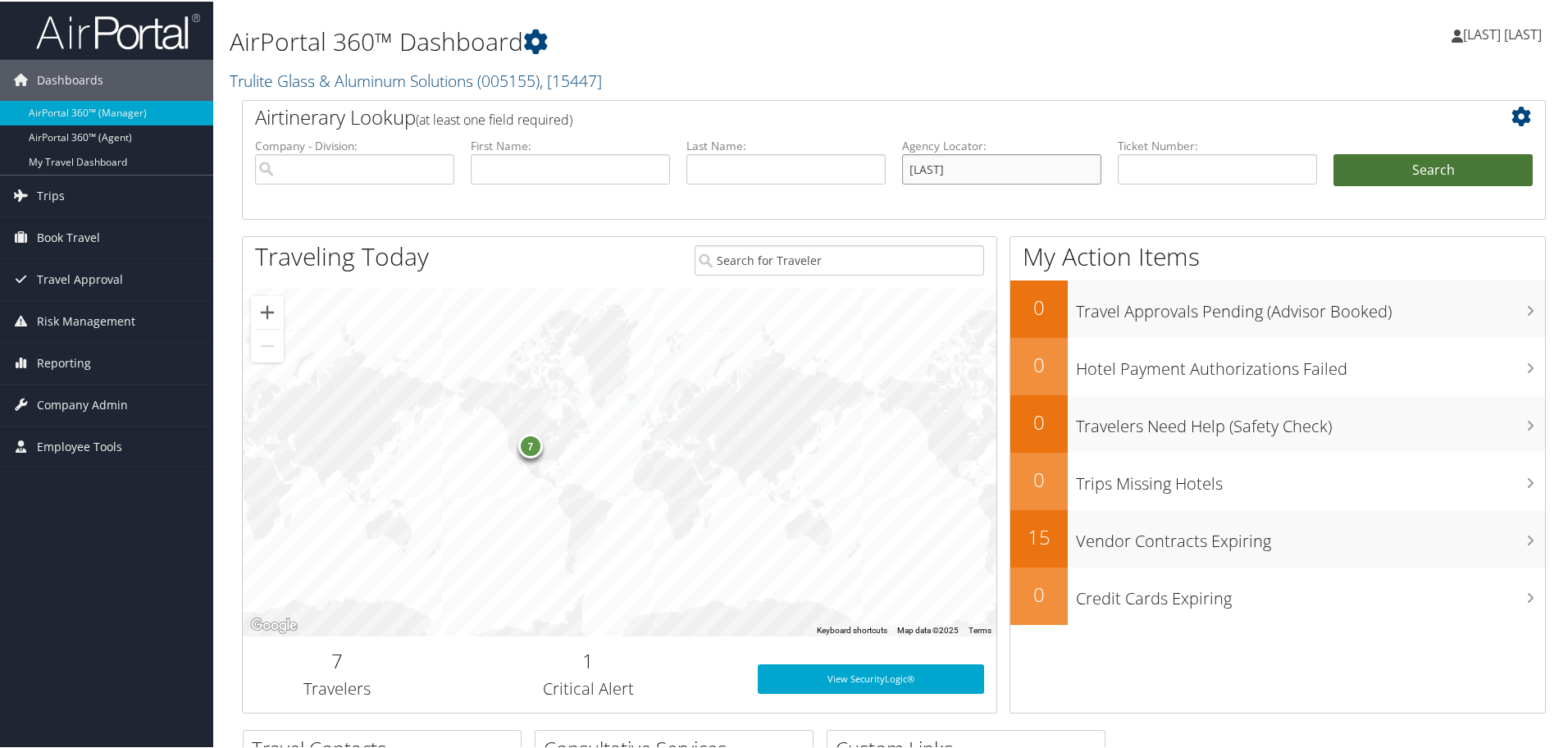 type on "CYZ1RN" 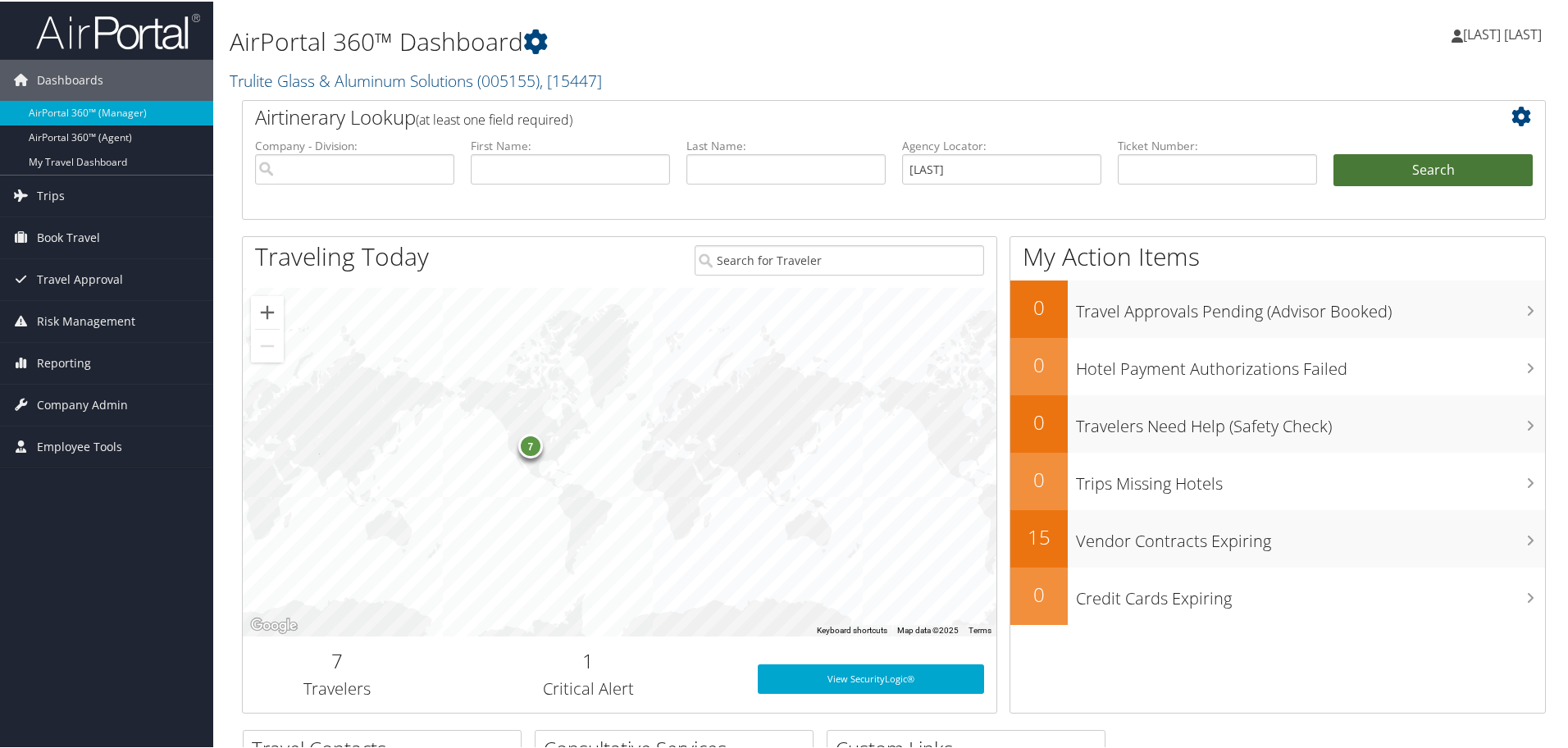 click on "Search" at bounding box center (1433, 169) 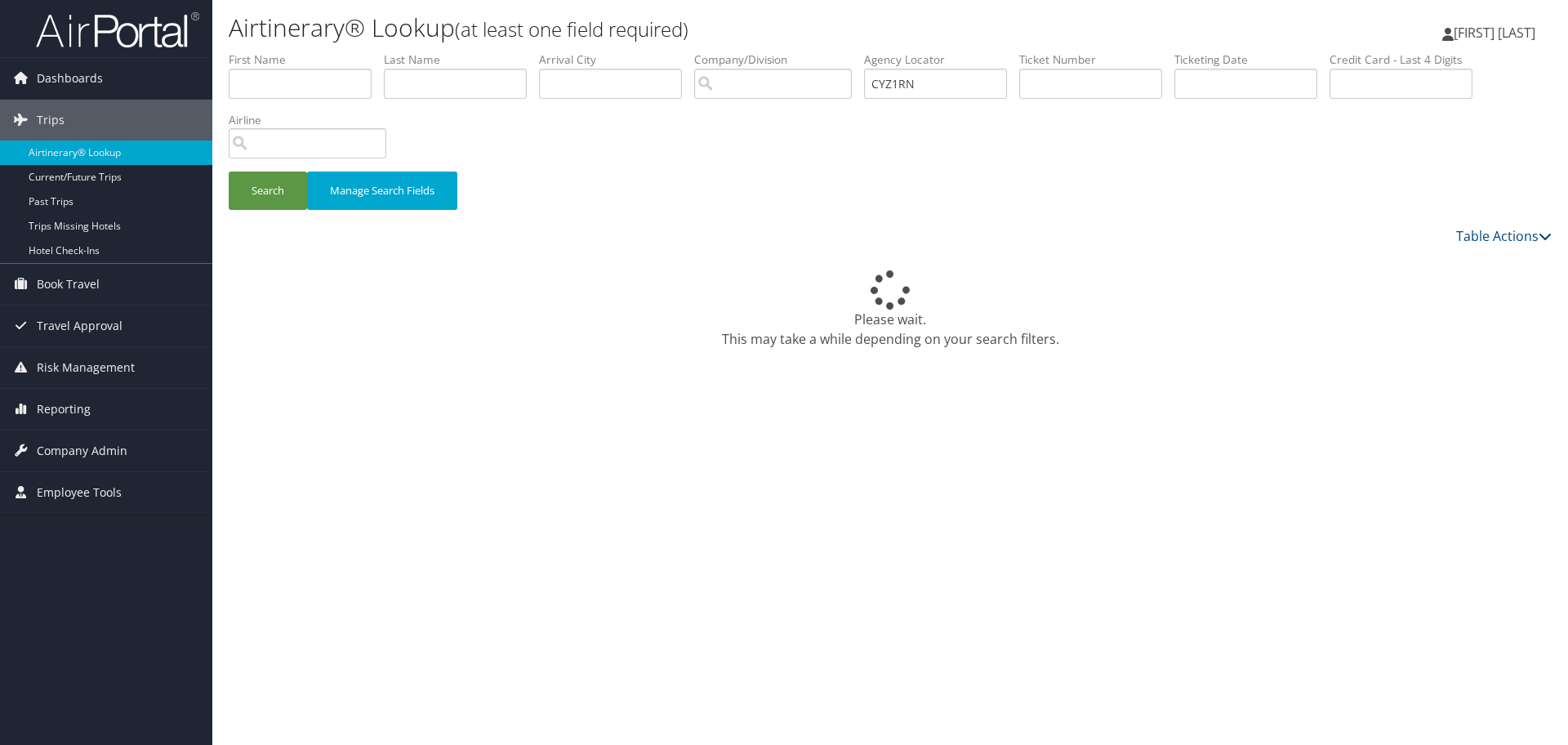 scroll, scrollTop: 0, scrollLeft: 0, axis: both 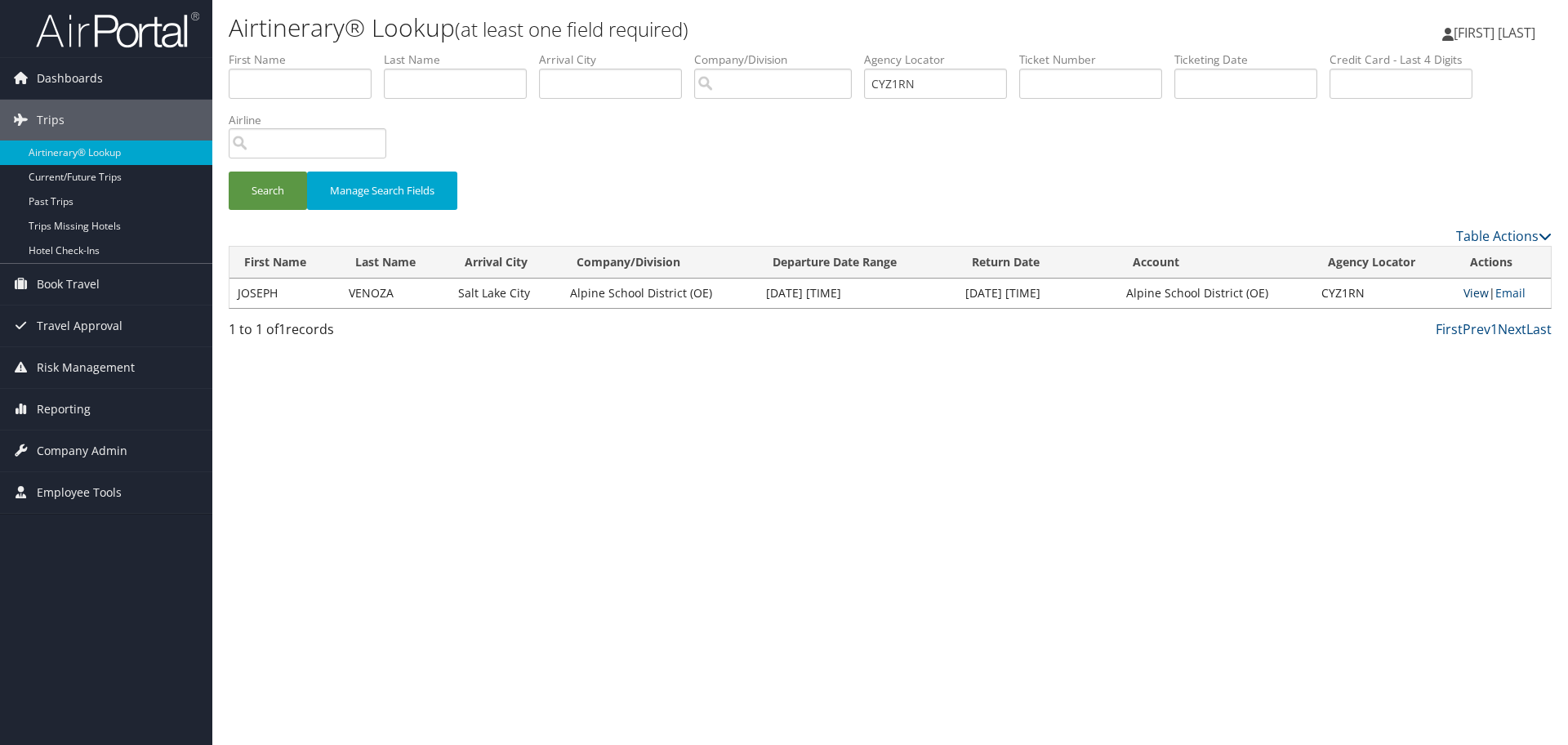 click on "View" at bounding box center (1476, 292) 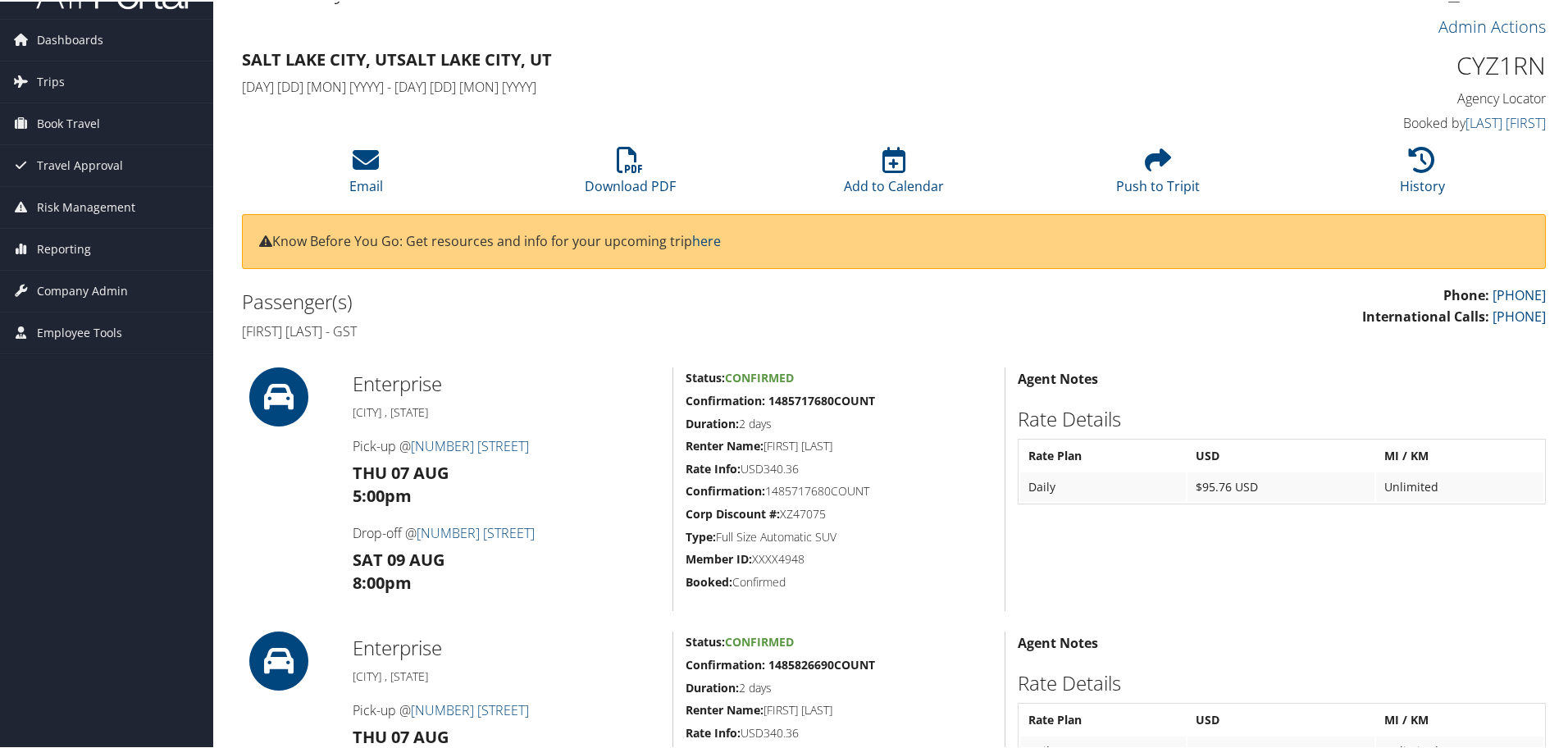 scroll, scrollTop: 0, scrollLeft: 0, axis: both 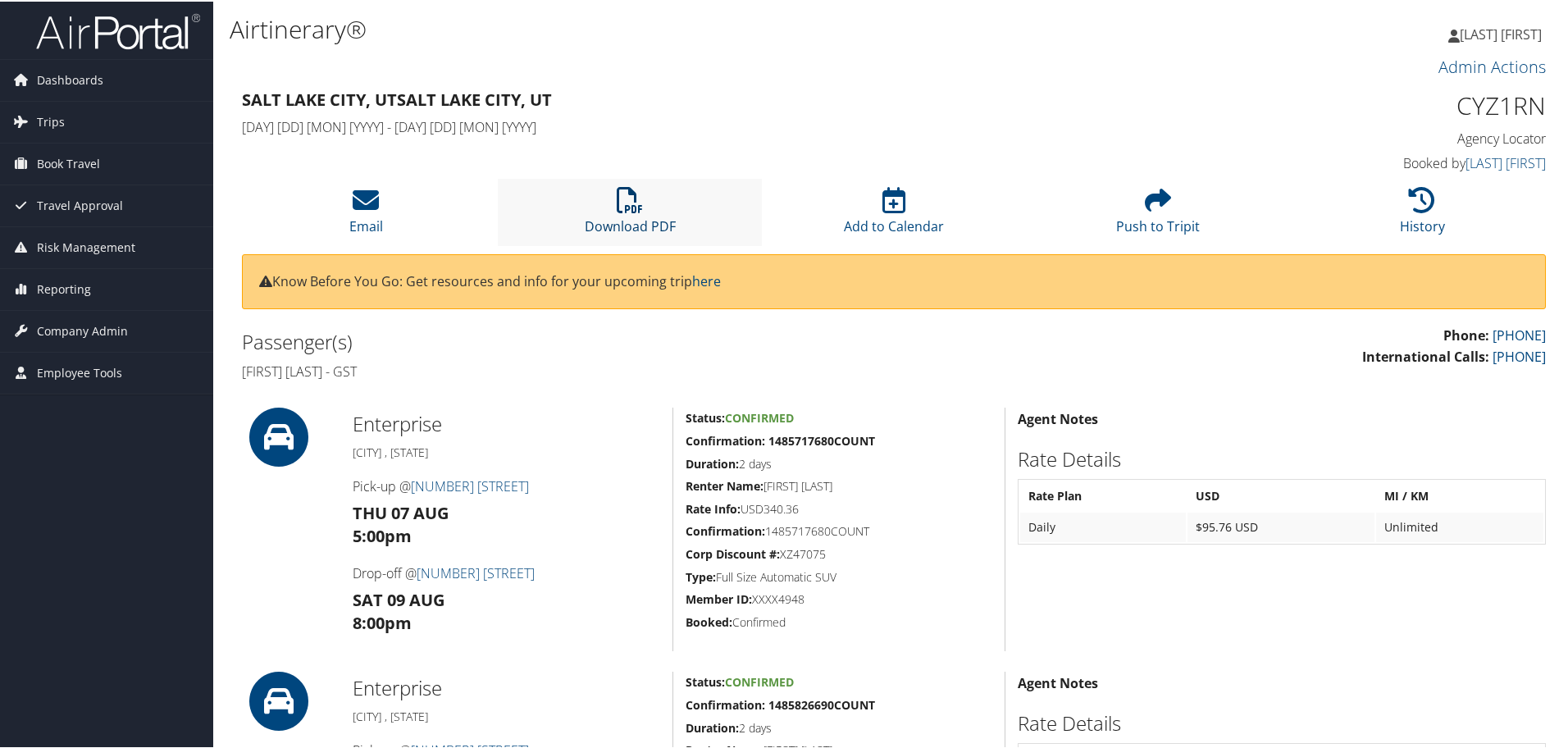 click at bounding box center [630, 198] 